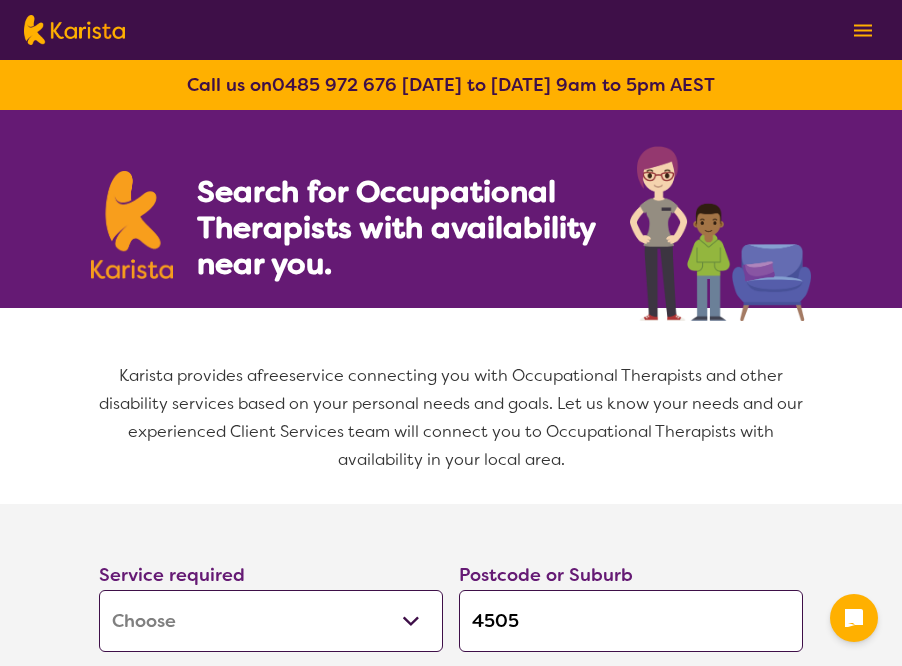 select on "[MEDICAL_DATA]" 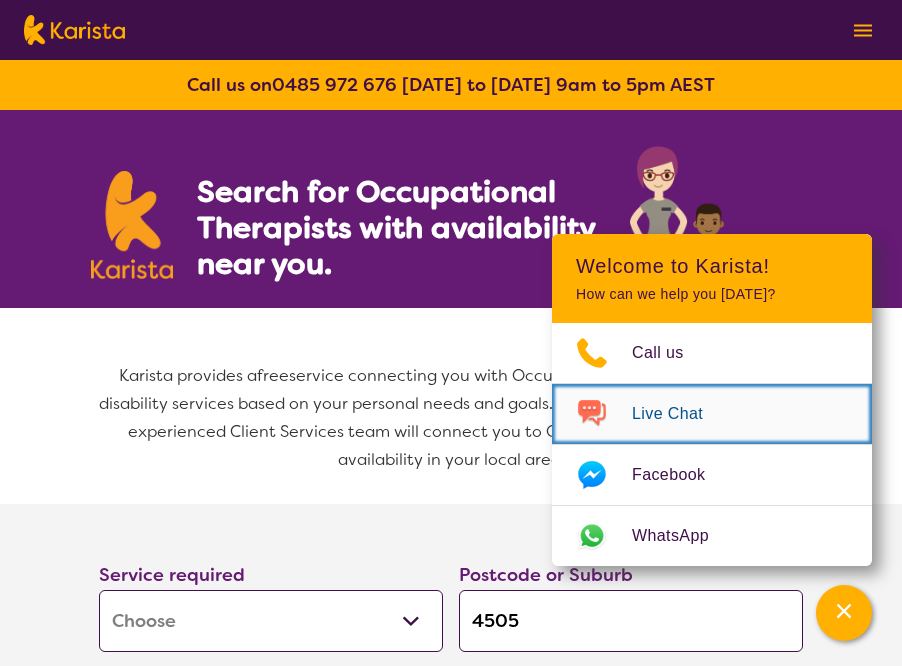 click on "Live Chat" at bounding box center (679, 414) 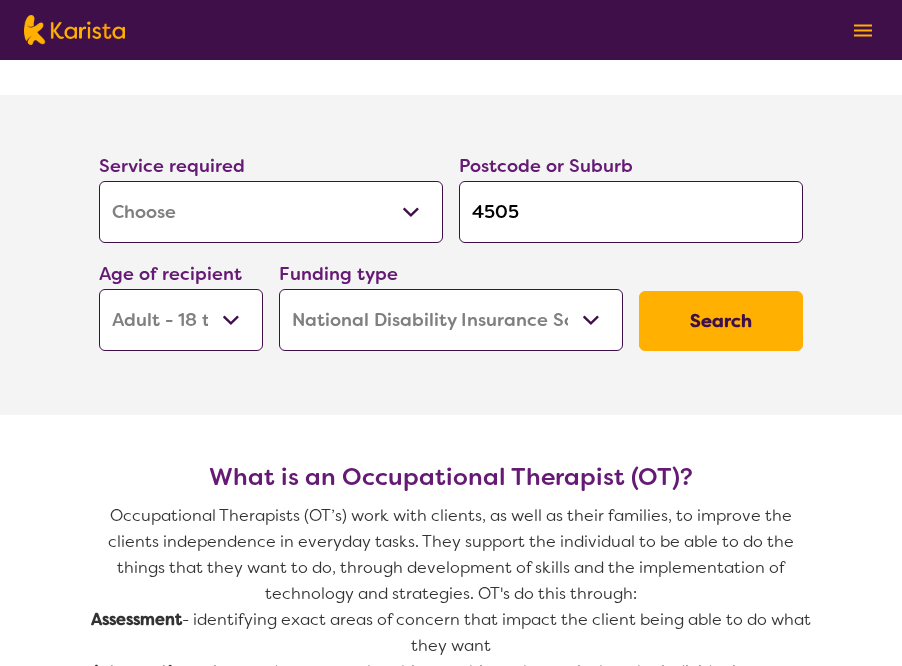scroll, scrollTop: 435, scrollLeft: 0, axis: vertical 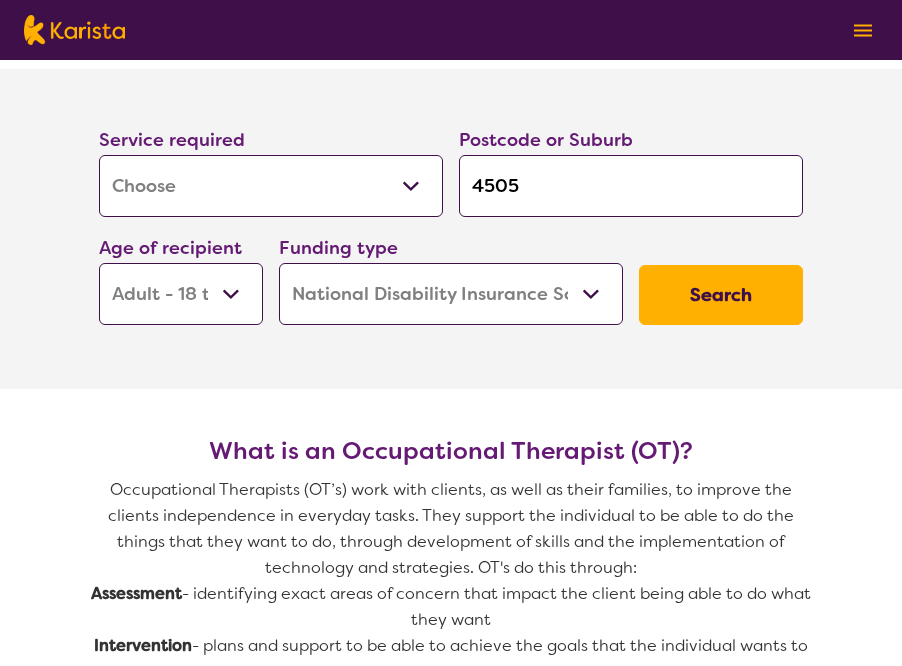 click on "4505" at bounding box center (631, 186) 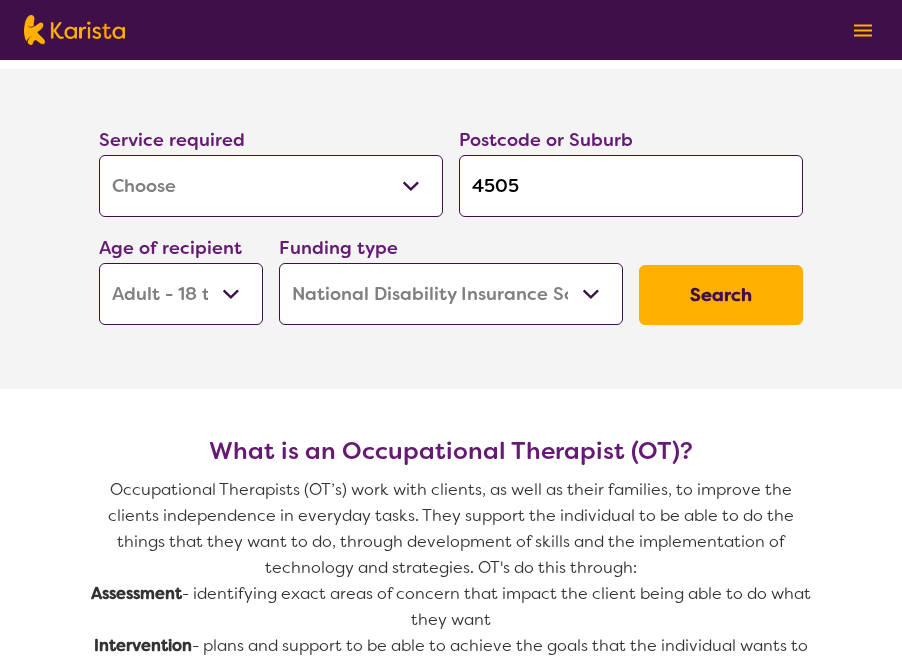 type on "450" 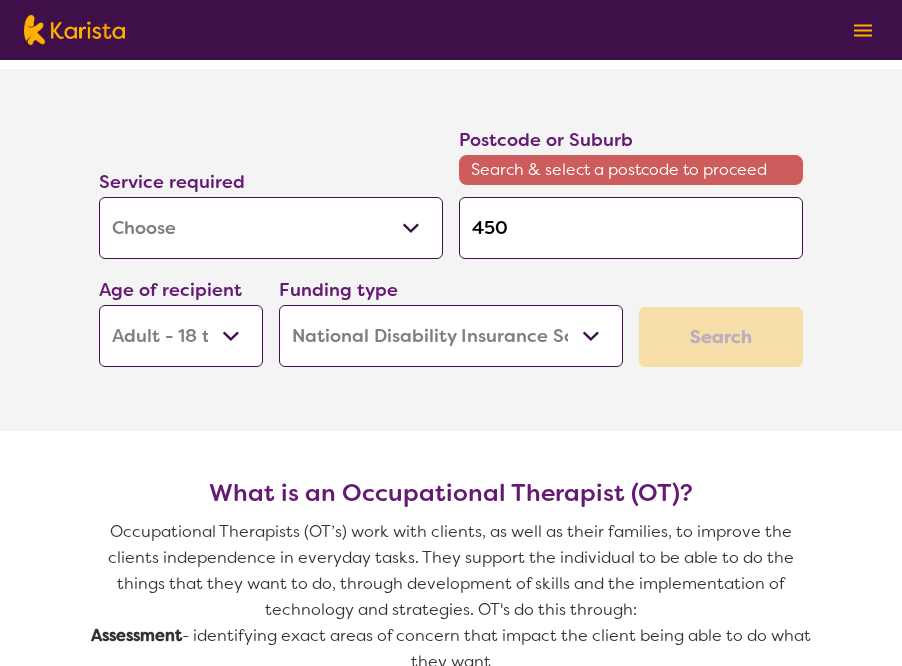 type on "45" 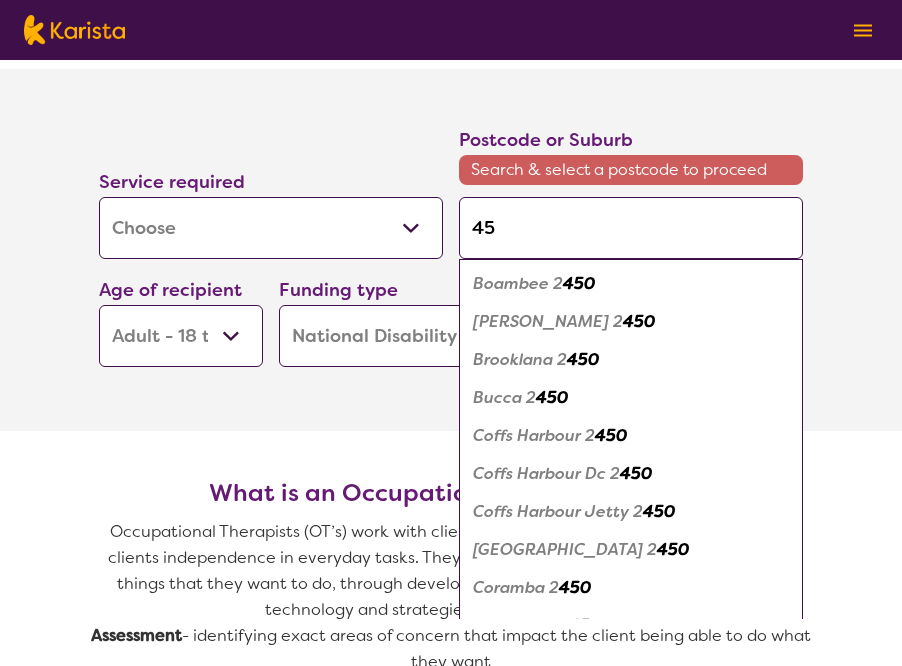 type on "4" 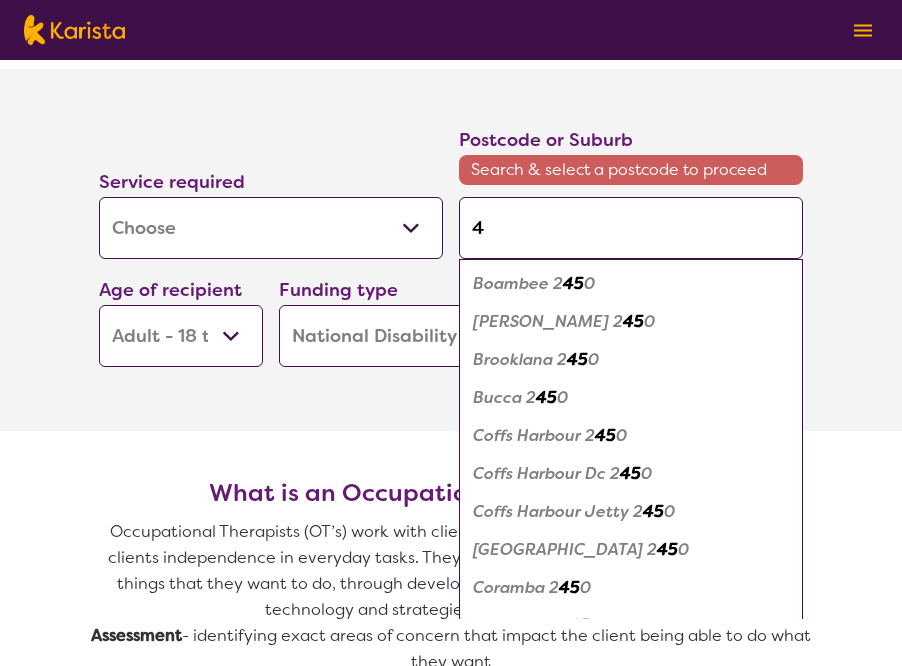 type 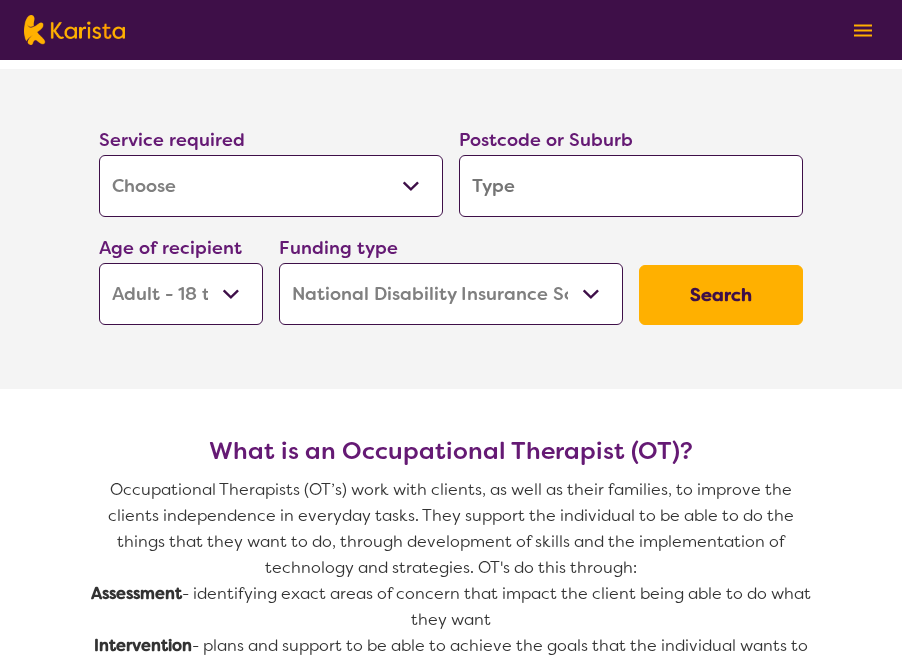 type on "c" 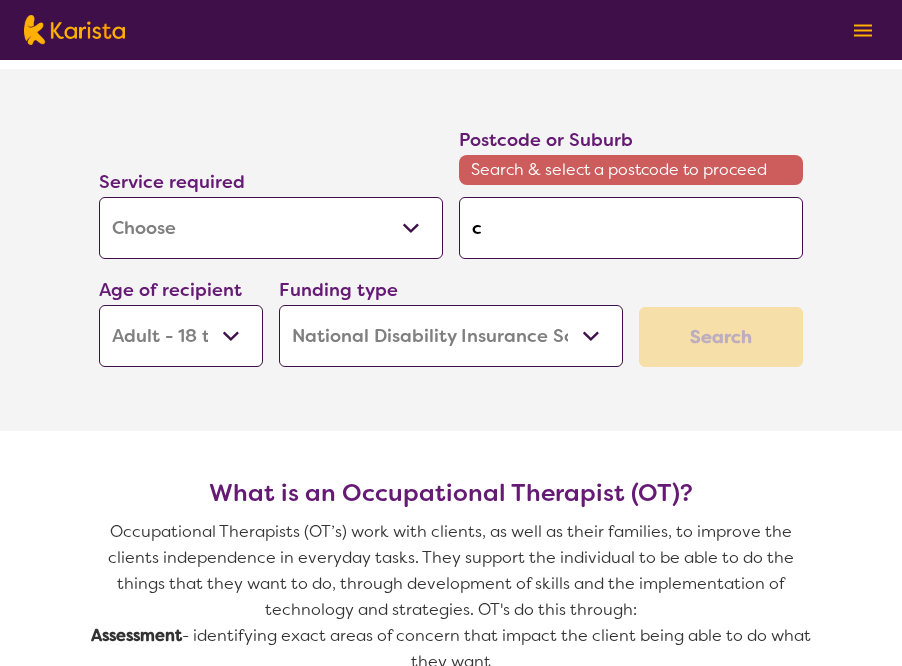 type on "cr" 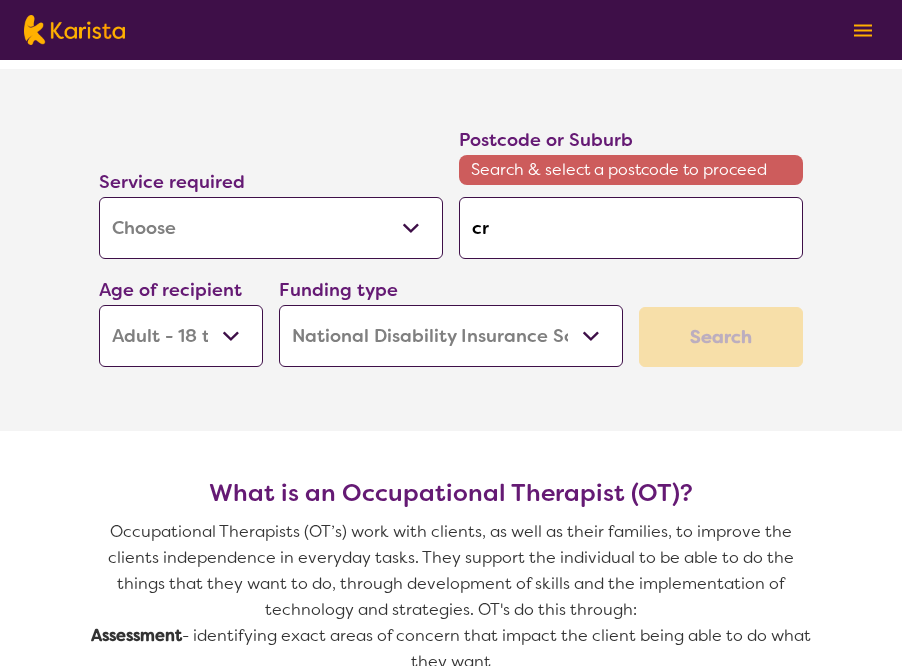 type on "cri" 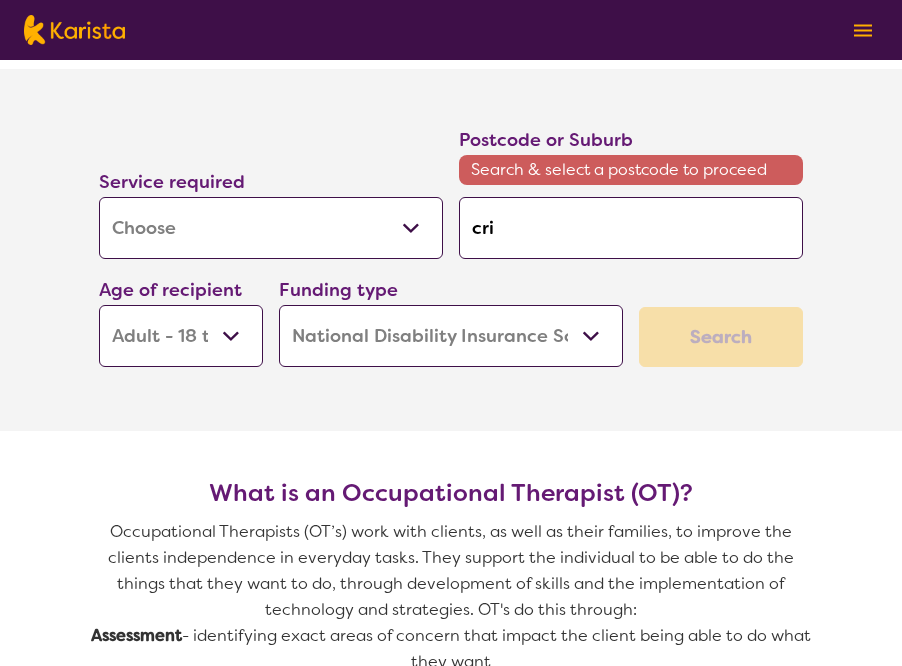 type on "crib" 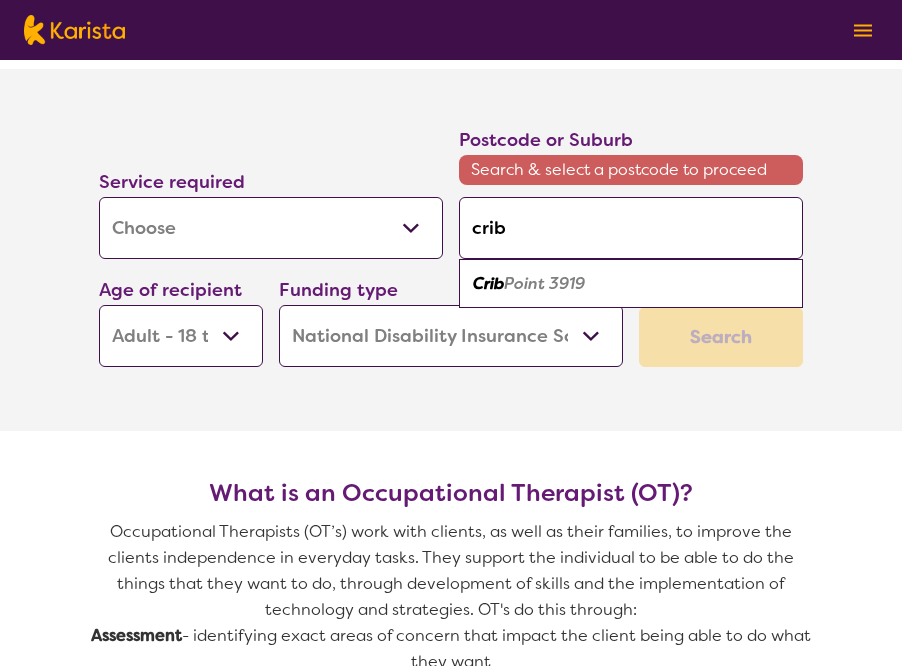 click on "Point 3919" at bounding box center (544, 283) 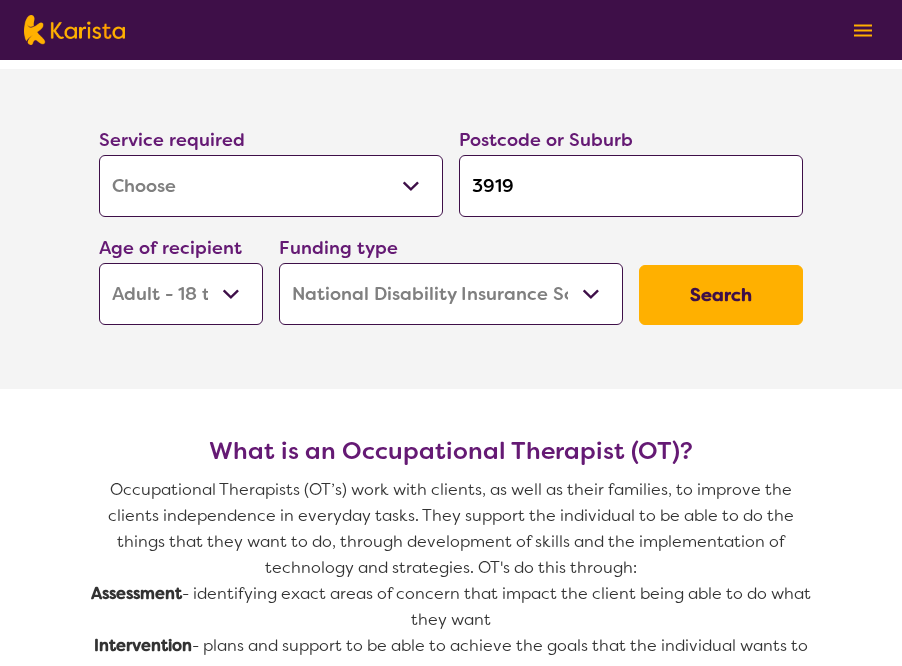 click on "Early Childhood - 0 to 9 Child - 10 to 11 Adolescent - 12 to 17 Adult - 18 to 64 Aged - [DEMOGRAPHIC_DATA]+" at bounding box center (181, 294) 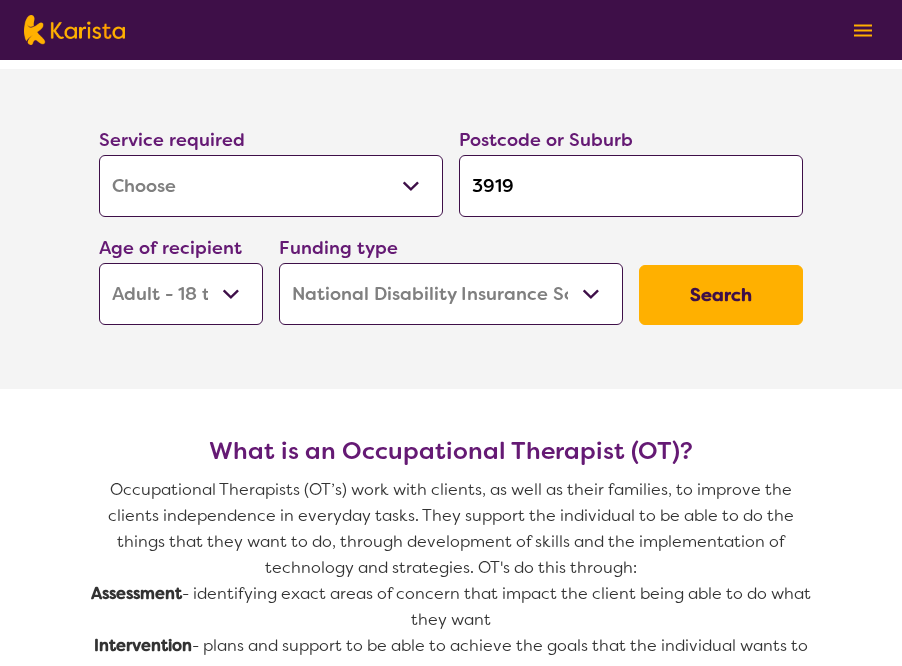 click on "Early Childhood - 0 to 9 Child - 10 to 11 Adolescent - 12 to 17 Adult - 18 to 64 Aged - [DEMOGRAPHIC_DATA]+" at bounding box center [181, 294] 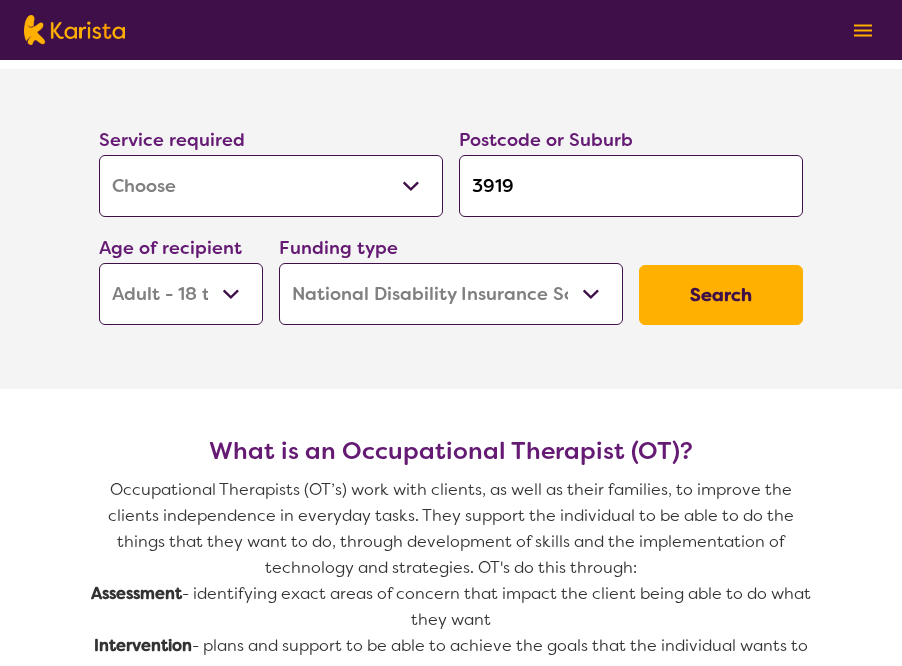 click on "Home Care Package (HCP) National Disability Insurance Scheme (NDIS) I don't know" at bounding box center [451, 294] 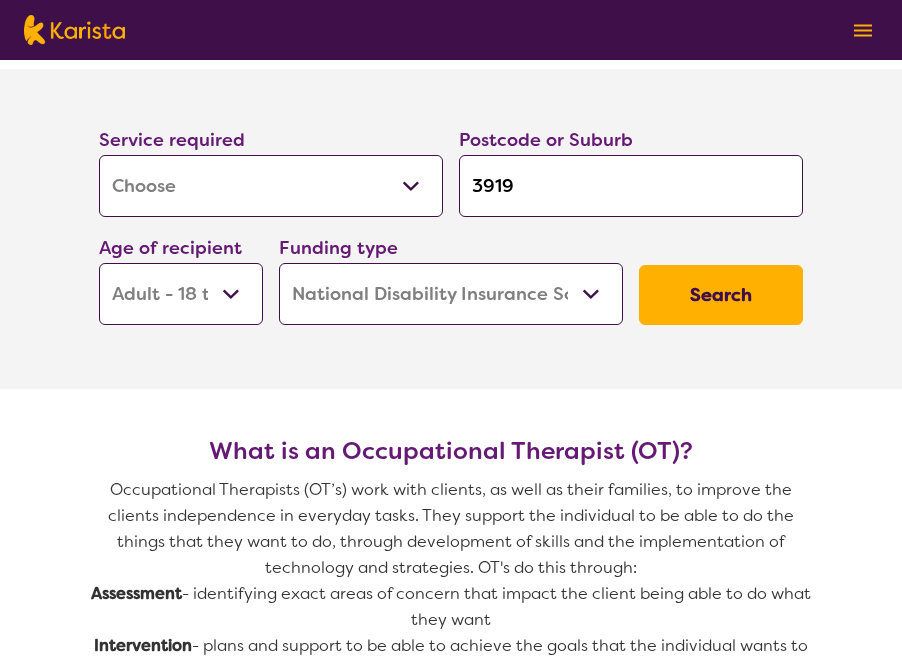 click on "Home Care Package (HCP) National Disability Insurance Scheme (NDIS) I don't know" at bounding box center [451, 294] 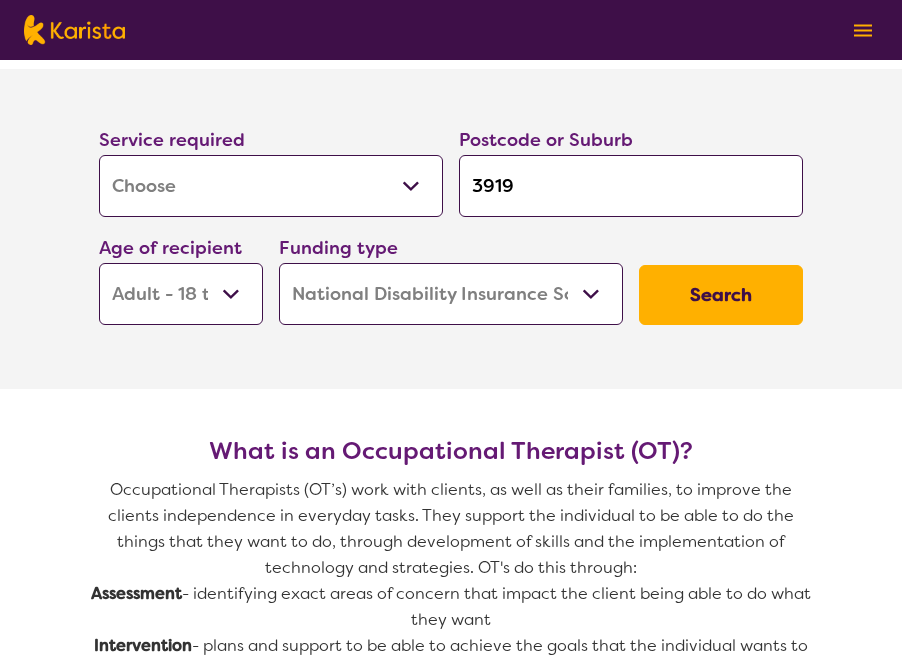 click on "Search" at bounding box center [721, 295] 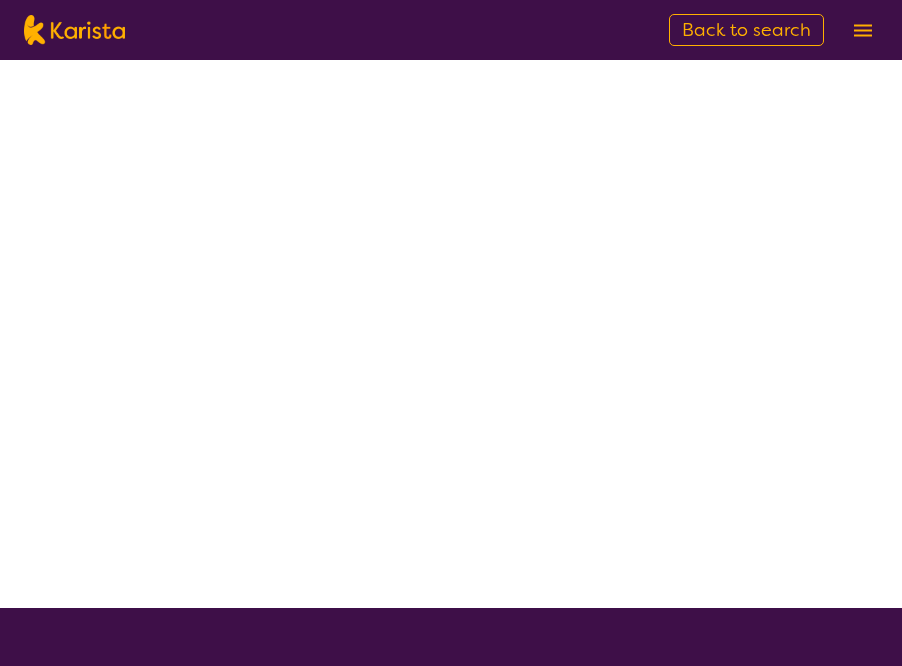 scroll, scrollTop: 0, scrollLeft: 0, axis: both 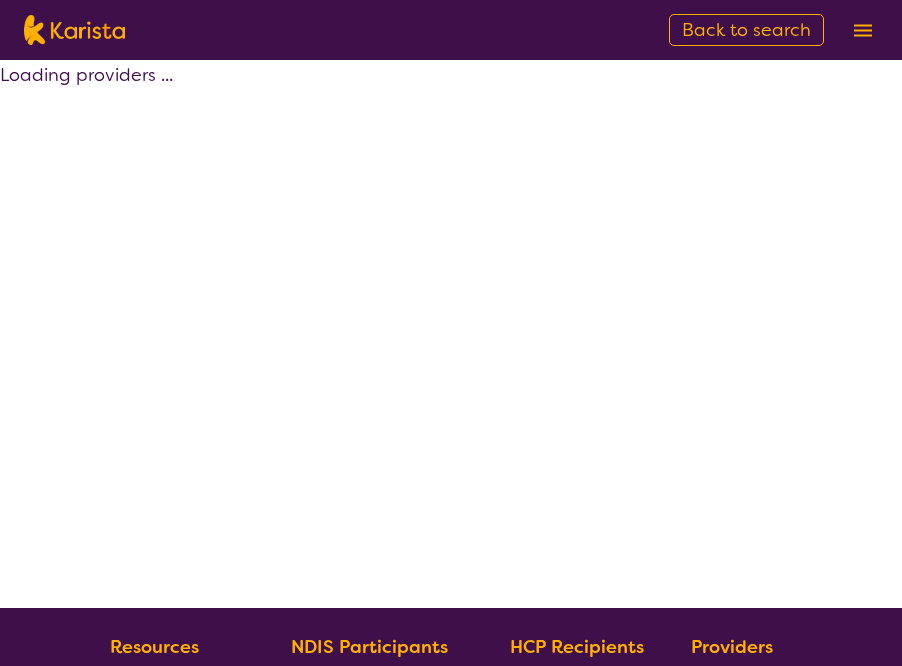 select on "by_score" 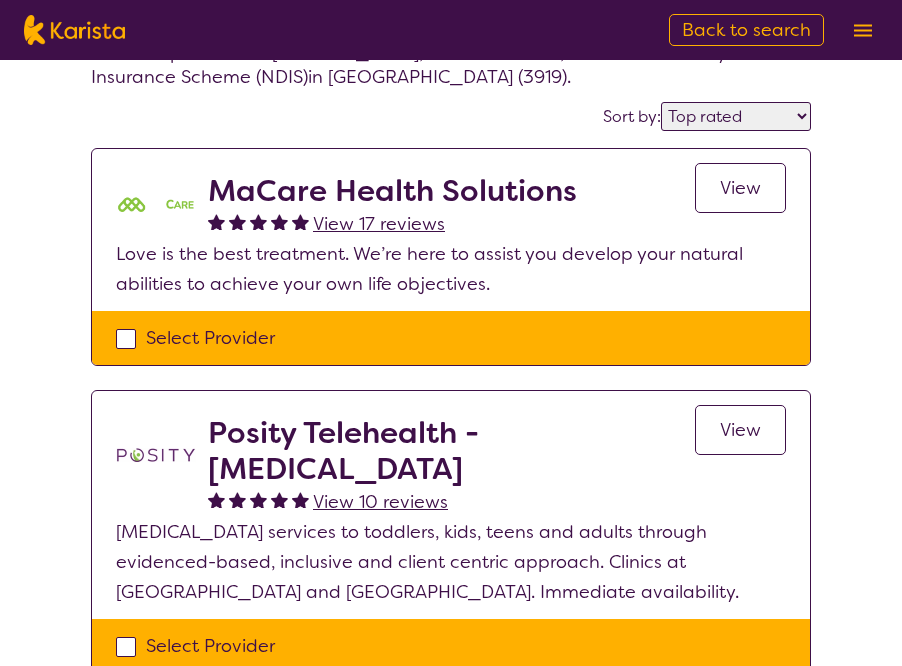 scroll, scrollTop: 132, scrollLeft: 0, axis: vertical 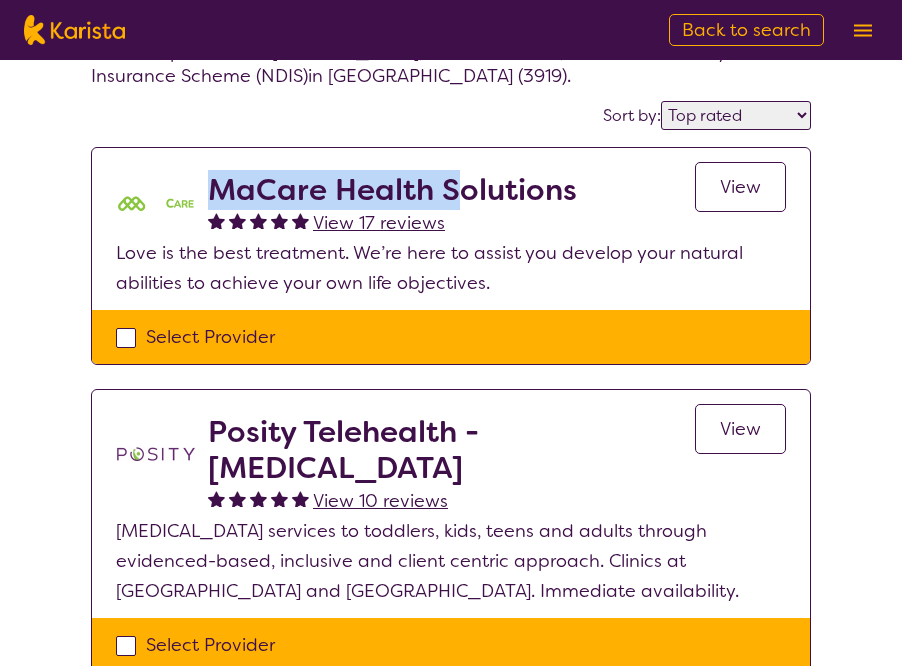 drag, startPoint x: 214, startPoint y: 184, endPoint x: 457, endPoint y: 198, distance: 243.40295 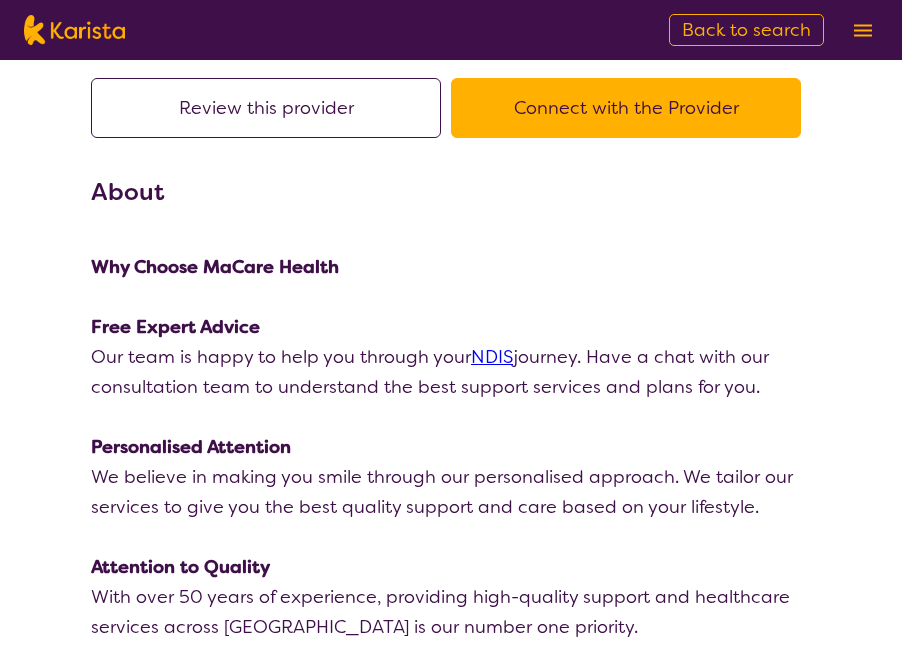 scroll, scrollTop: 0, scrollLeft: 0, axis: both 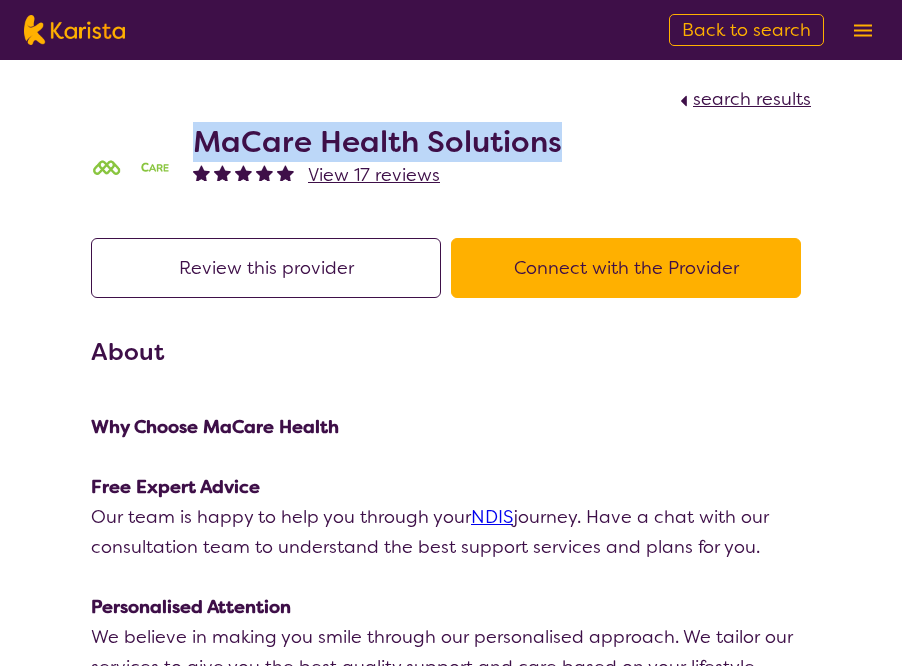 drag, startPoint x: 182, startPoint y: 135, endPoint x: 576, endPoint y: 133, distance: 394.00507 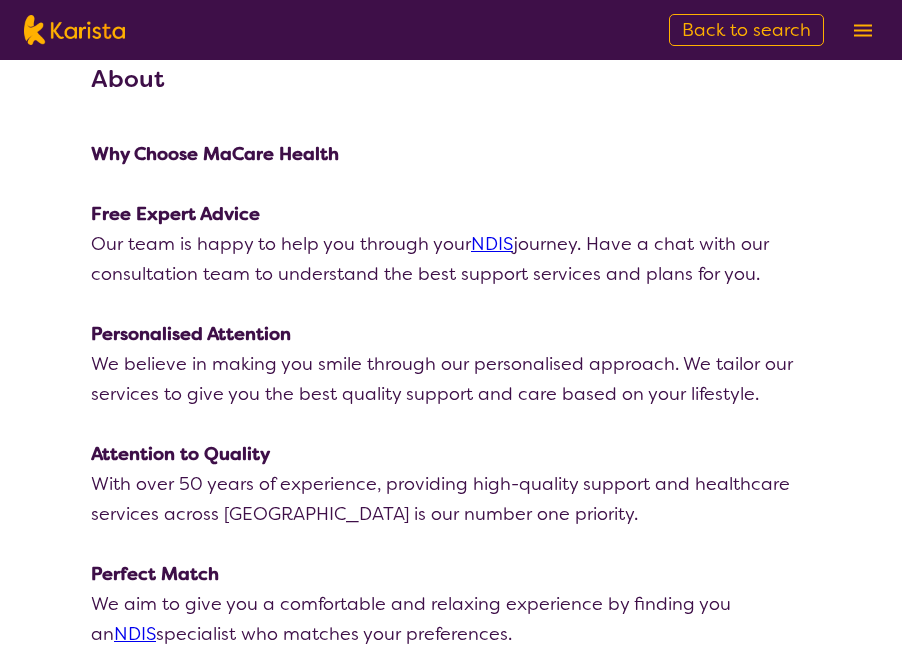 scroll, scrollTop: 303, scrollLeft: 0, axis: vertical 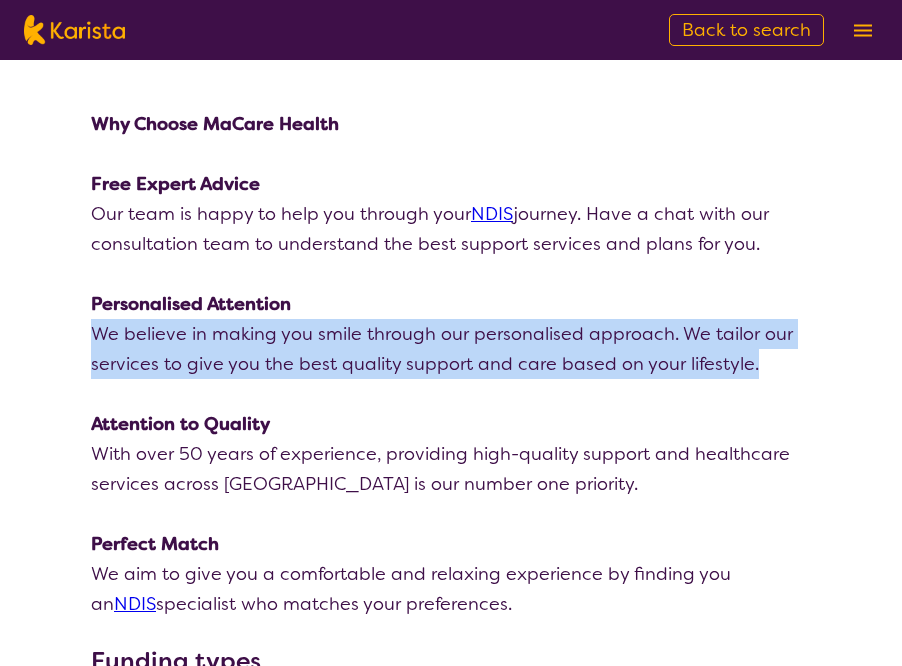 drag, startPoint x: 754, startPoint y: 360, endPoint x: 88, endPoint y: 331, distance: 666.6311 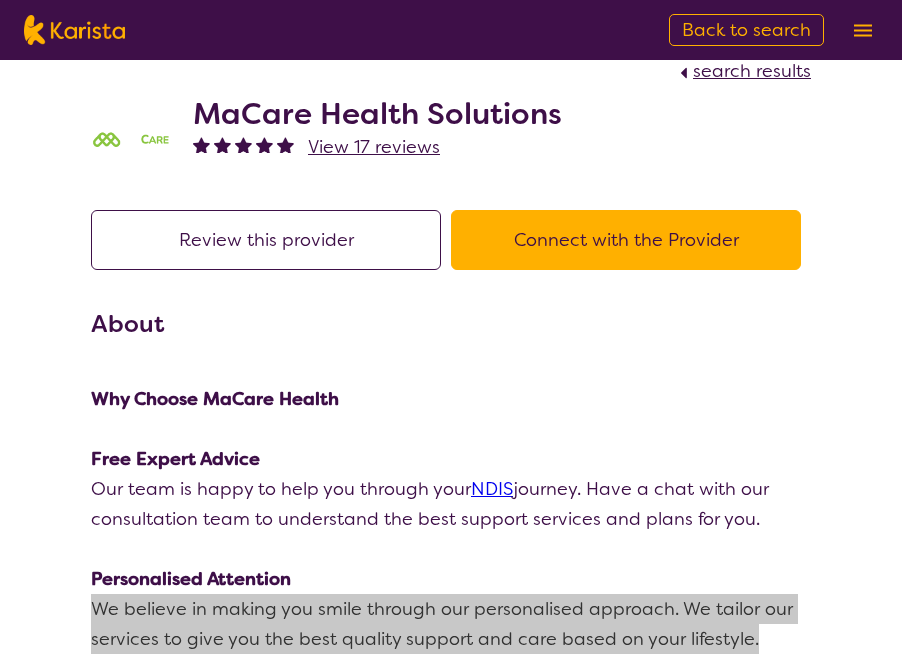 scroll, scrollTop: 0, scrollLeft: 0, axis: both 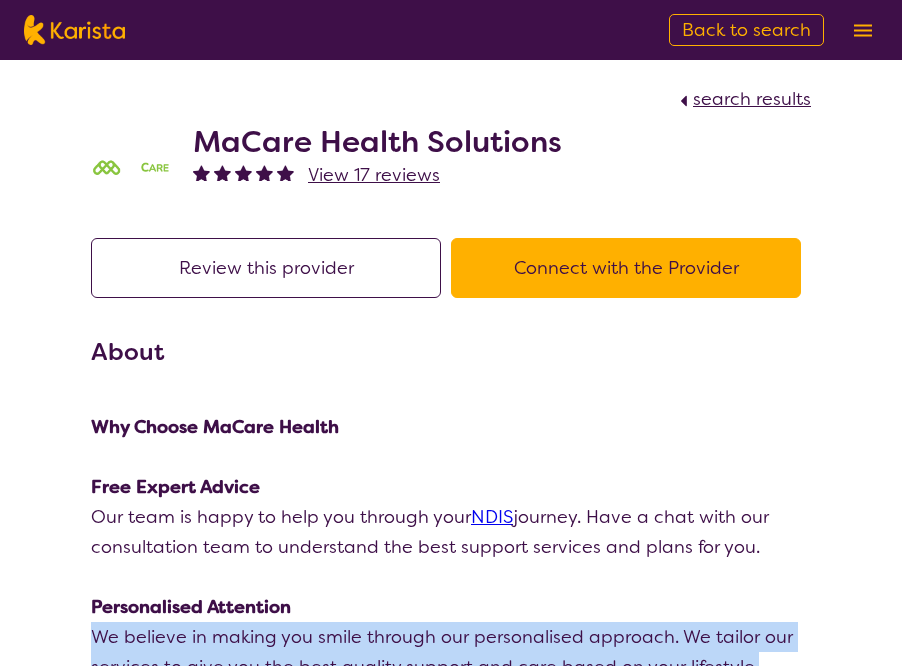 click on "search results" at bounding box center (752, 99) 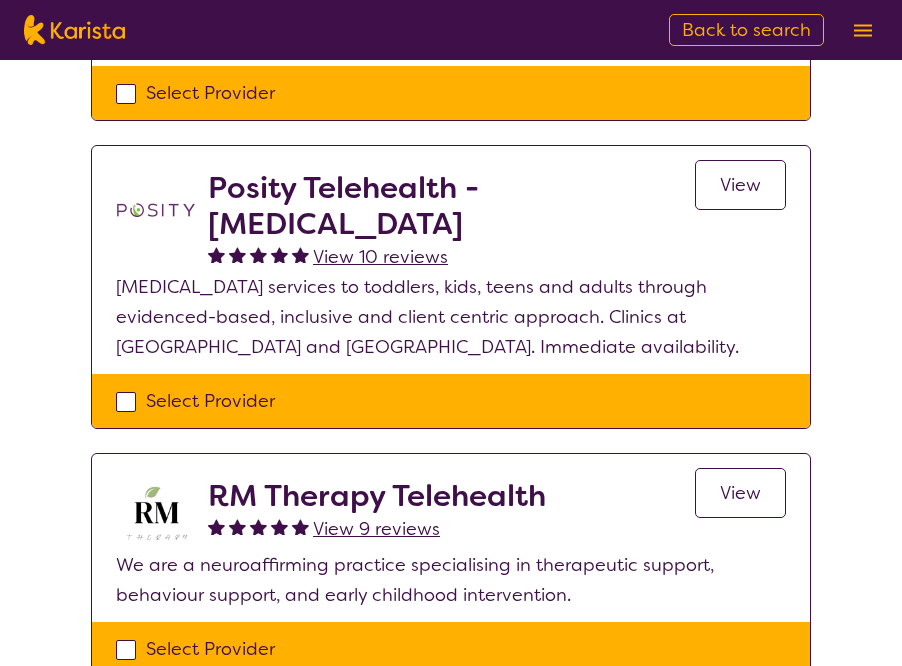 scroll, scrollTop: 391, scrollLeft: 0, axis: vertical 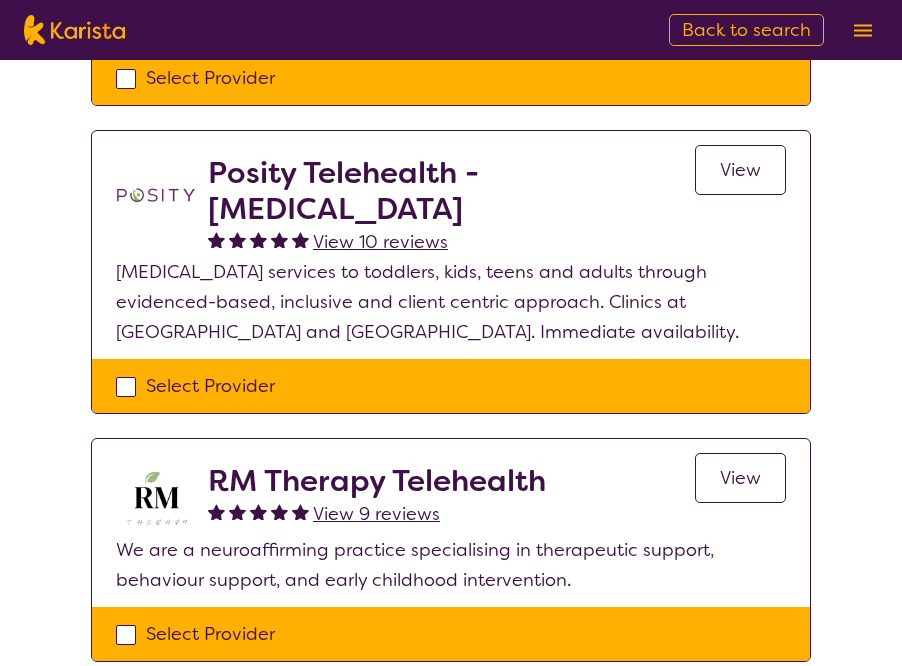 click on "View" at bounding box center [740, 170] 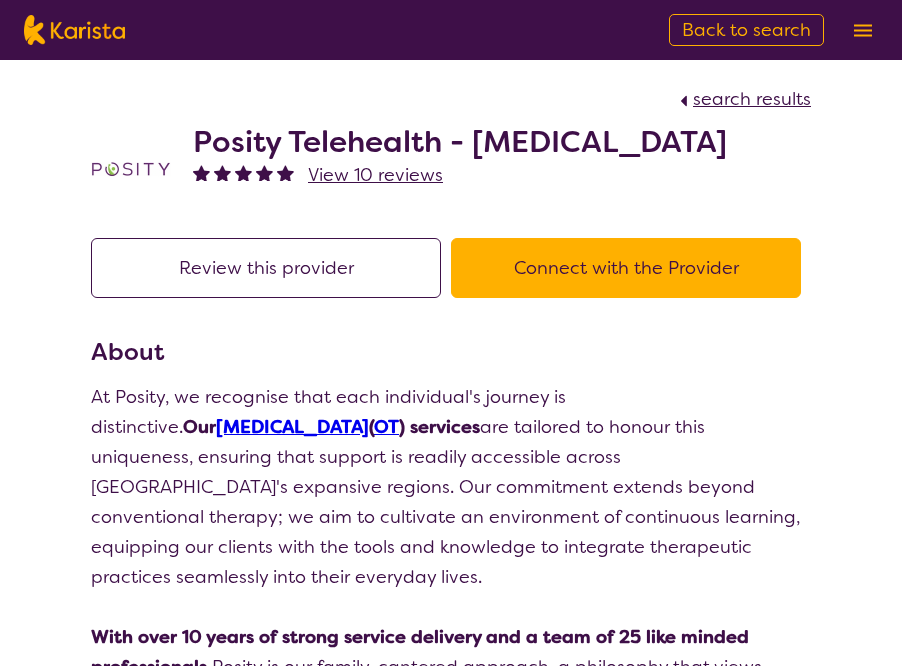 drag, startPoint x: 194, startPoint y: 145, endPoint x: 856, endPoint y: 131, distance: 662.148 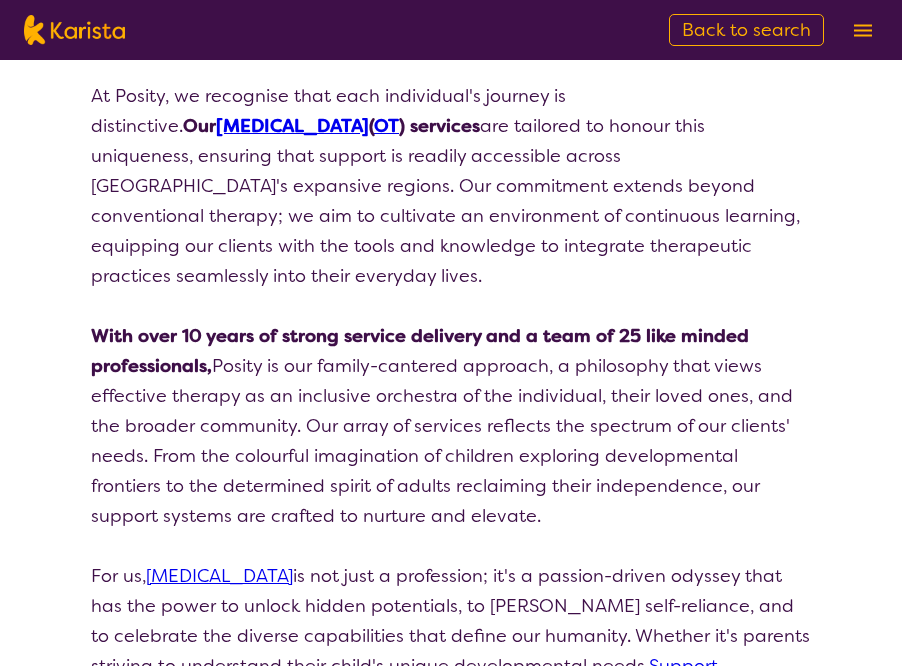 scroll, scrollTop: 302, scrollLeft: 0, axis: vertical 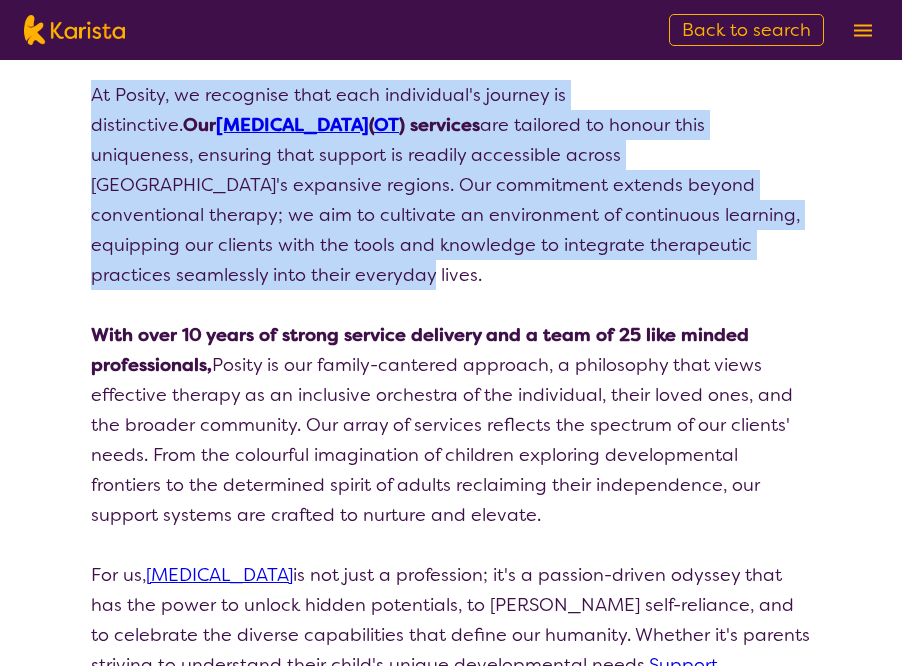 drag, startPoint x: 804, startPoint y: 249, endPoint x: 88, endPoint y: 79, distance: 735.9049 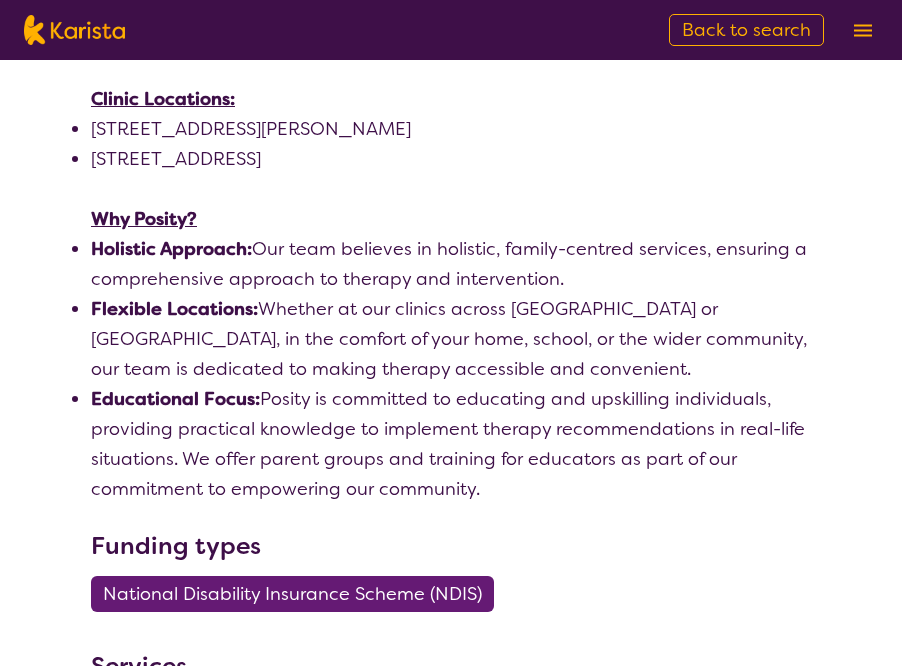 scroll, scrollTop: 1499, scrollLeft: 0, axis: vertical 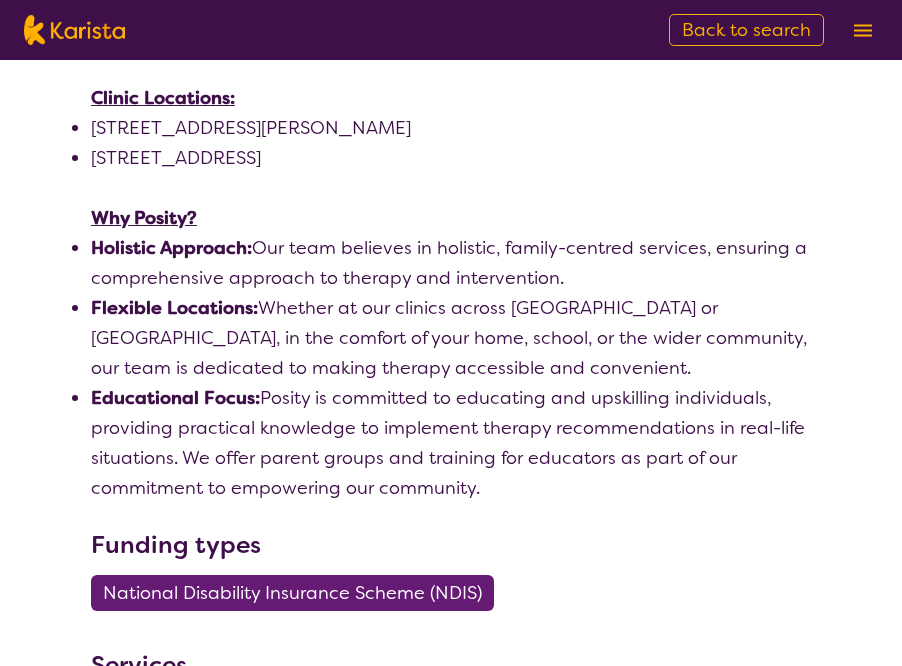 drag, startPoint x: 452, startPoint y: 121, endPoint x: 86, endPoint y: 80, distance: 368.28928 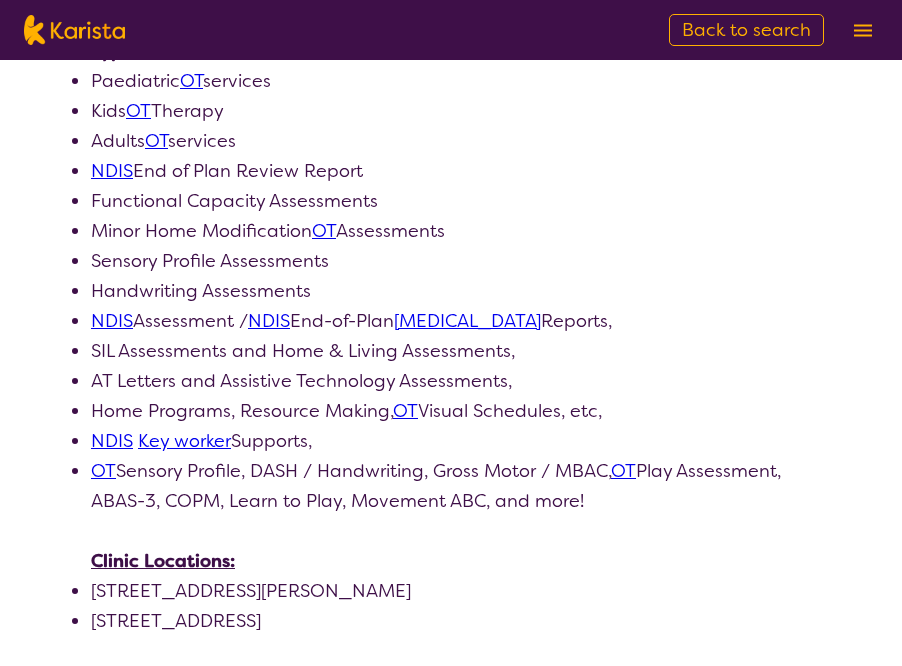 scroll, scrollTop: 1035, scrollLeft: 0, axis: vertical 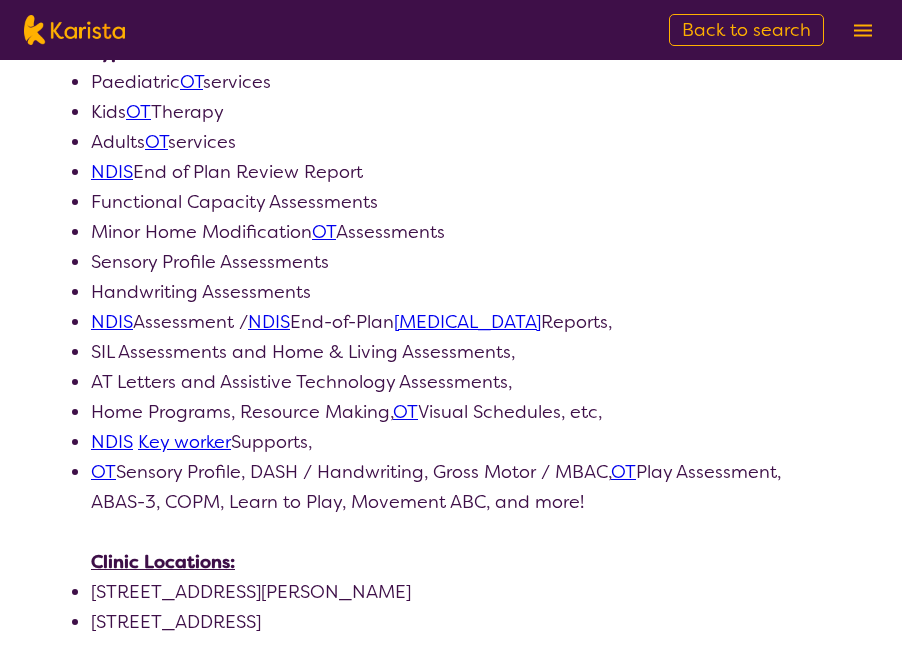 drag, startPoint x: 521, startPoint y: 587, endPoint x: 391, endPoint y: 526, distance: 143.60014 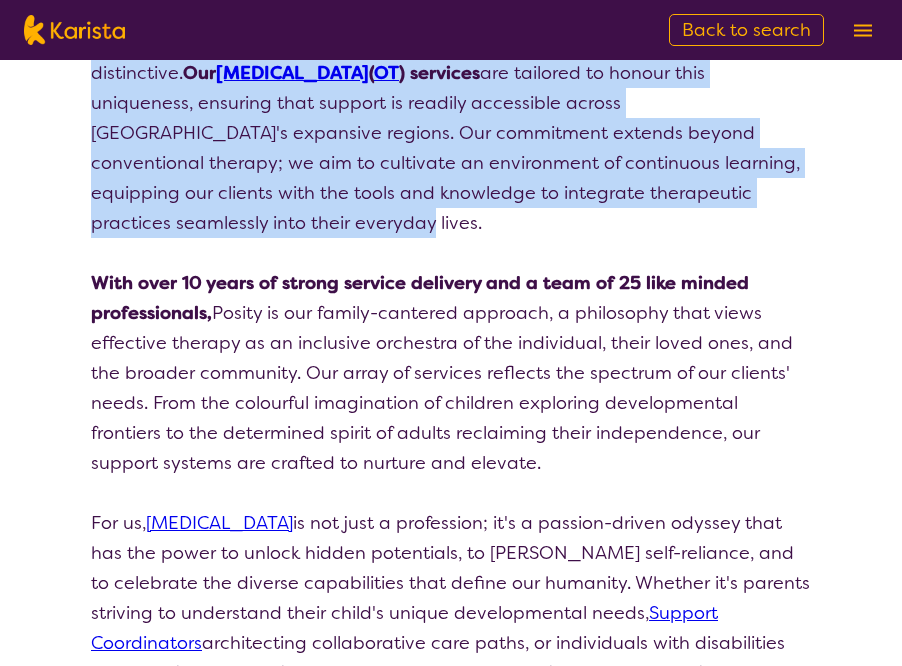 scroll, scrollTop: 0, scrollLeft: 0, axis: both 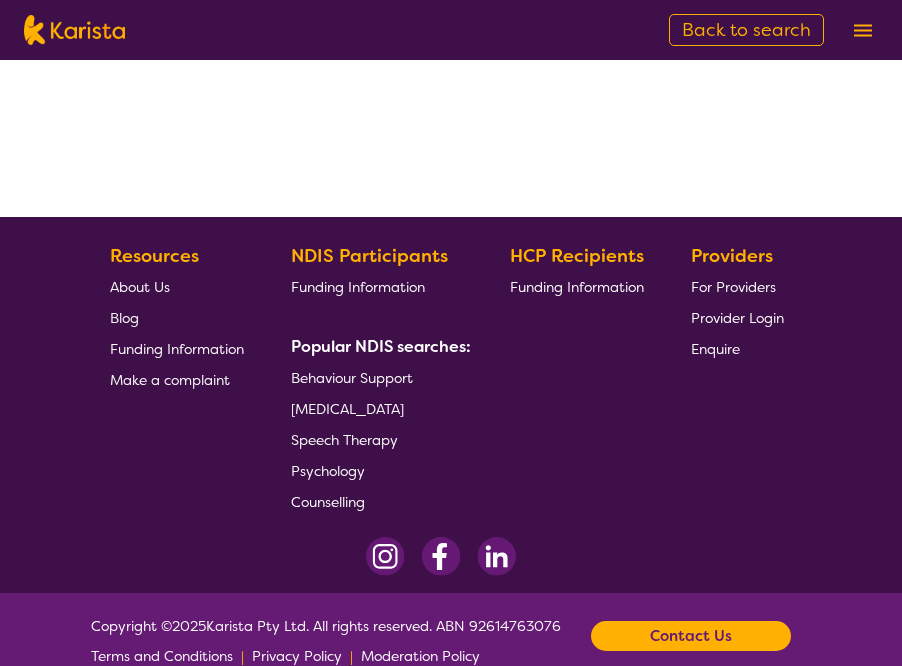 select on "by_score" 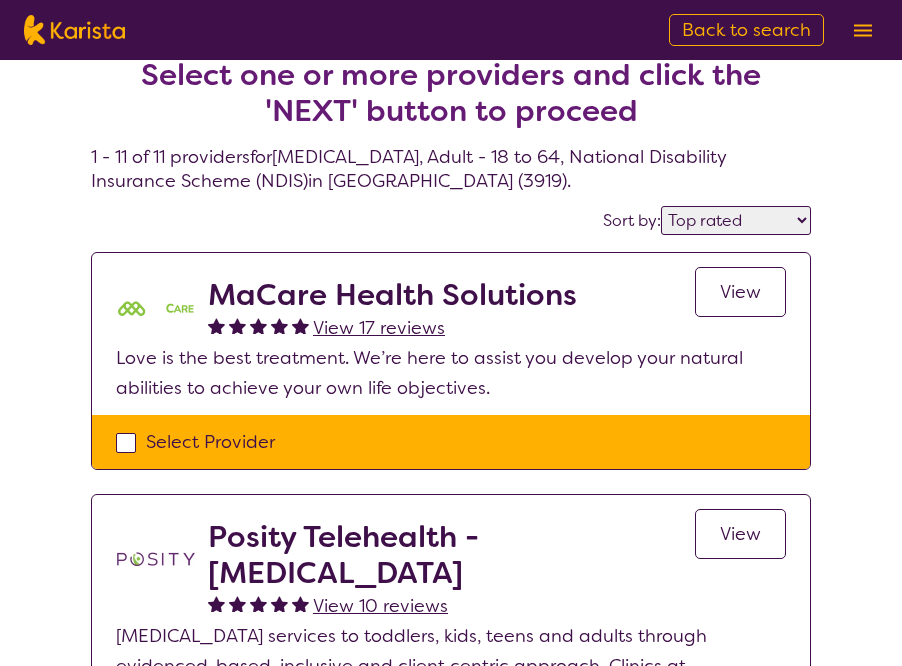 scroll, scrollTop: 28, scrollLeft: 0, axis: vertical 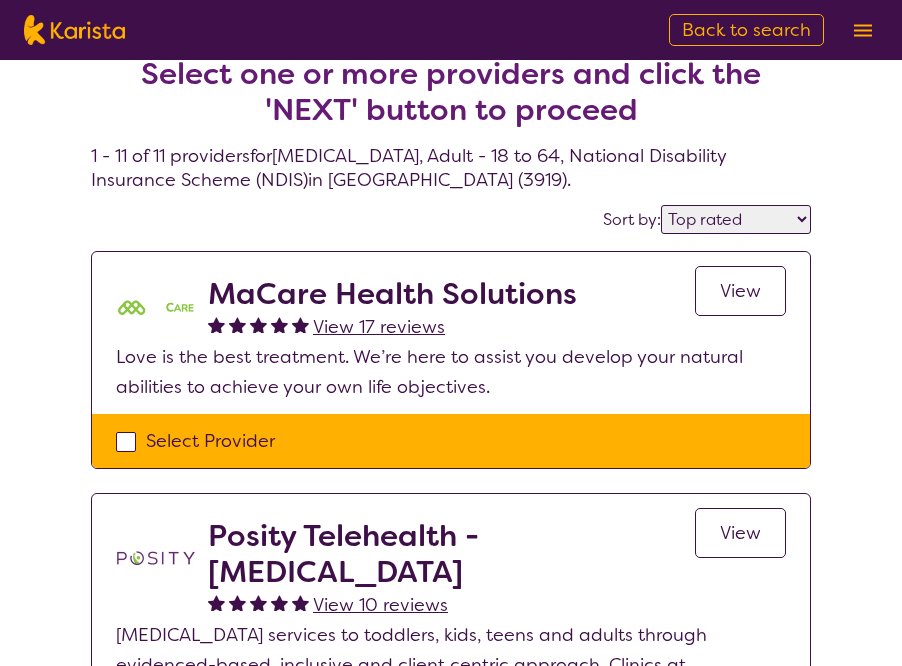 click on "Highly reviewed Top rated" at bounding box center (736, 219) 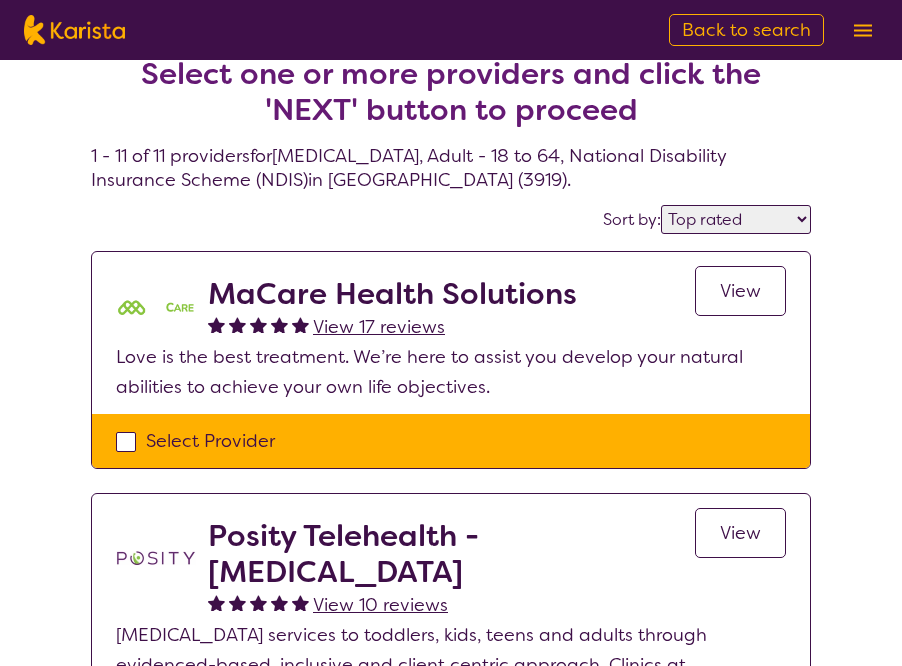 click on "Select one or more providers and click the 'NEXT' button to proceed 1 - 11 of 11 providers  for  [MEDICAL_DATA] , Adult - 18 to 64 , National Disability Insurance Scheme (NDIS)  in  [GEOGRAPHIC_DATA] (3919) ." at bounding box center (451, 100) 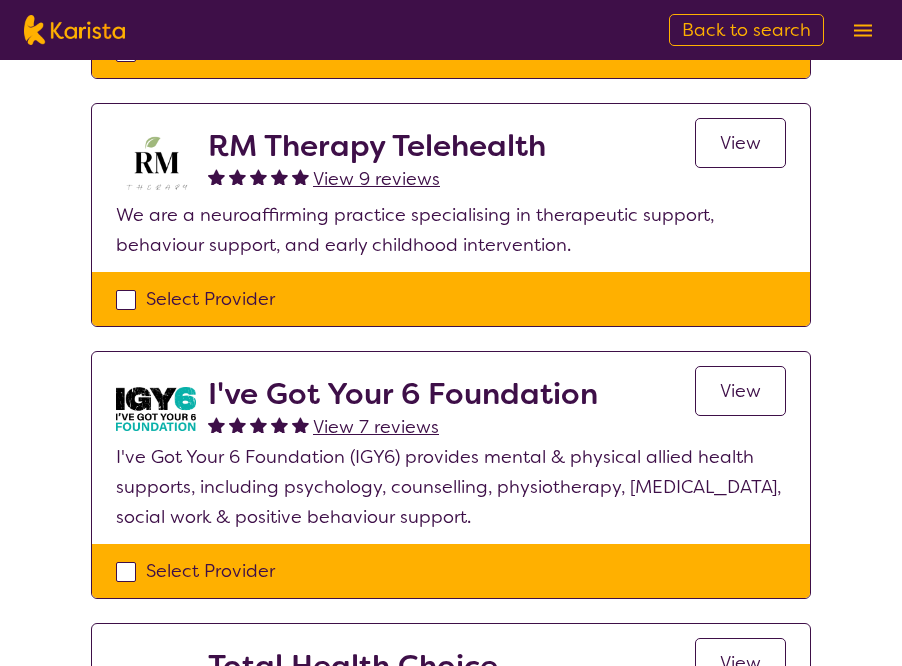 scroll, scrollTop: 727, scrollLeft: 0, axis: vertical 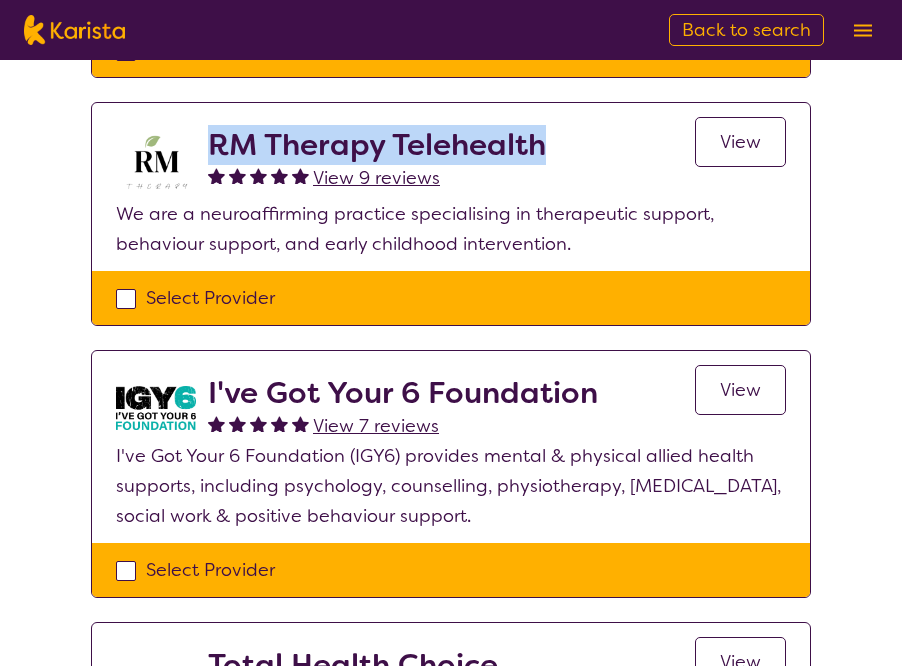 drag, startPoint x: 208, startPoint y: 137, endPoint x: 552, endPoint y: 141, distance: 344.02325 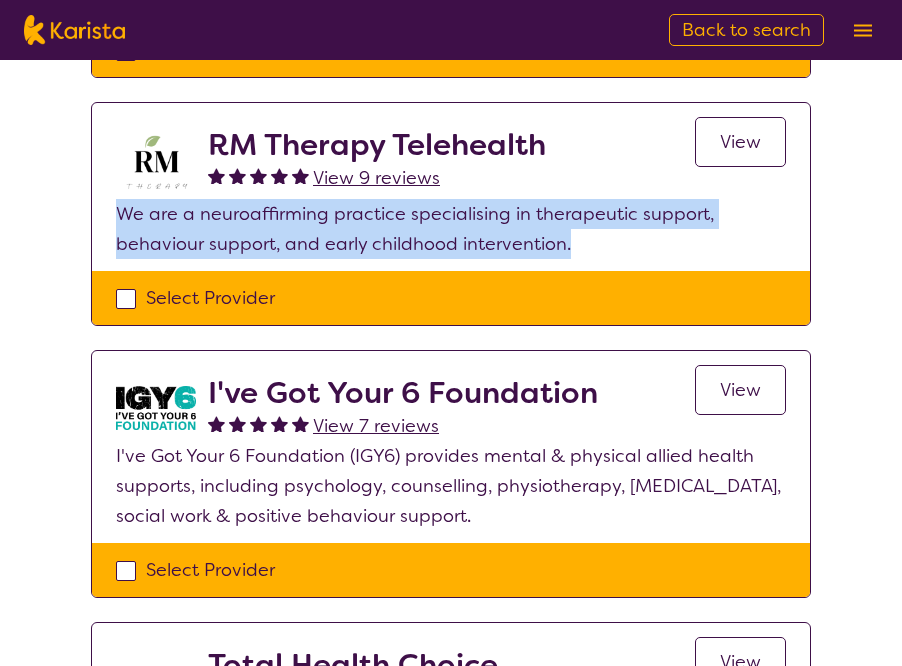 drag, startPoint x: 111, startPoint y: 212, endPoint x: 613, endPoint y: 232, distance: 502.39825 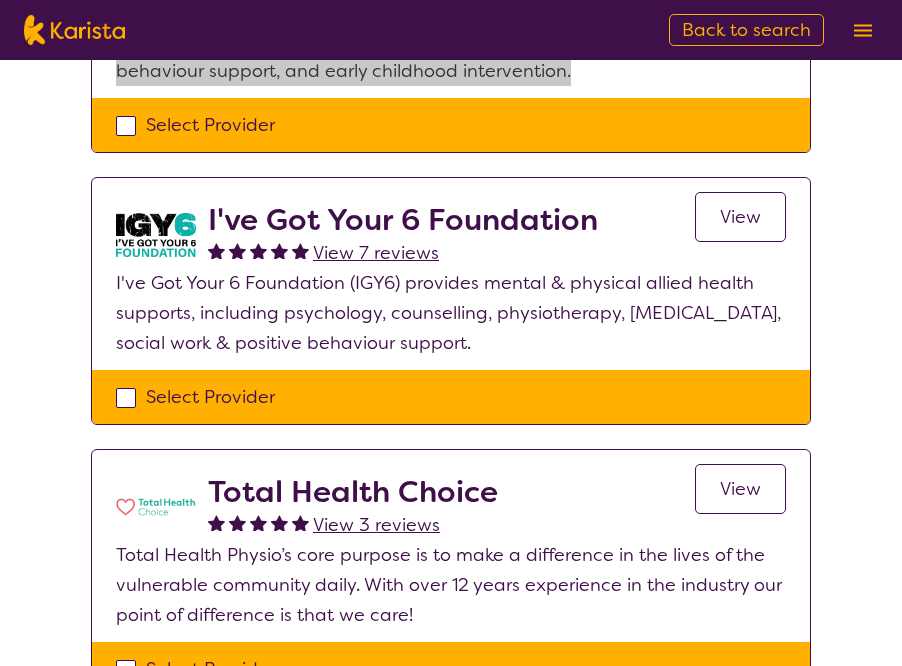 scroll, scrollTop: 903, scrollLeft: 0, axis: vertical 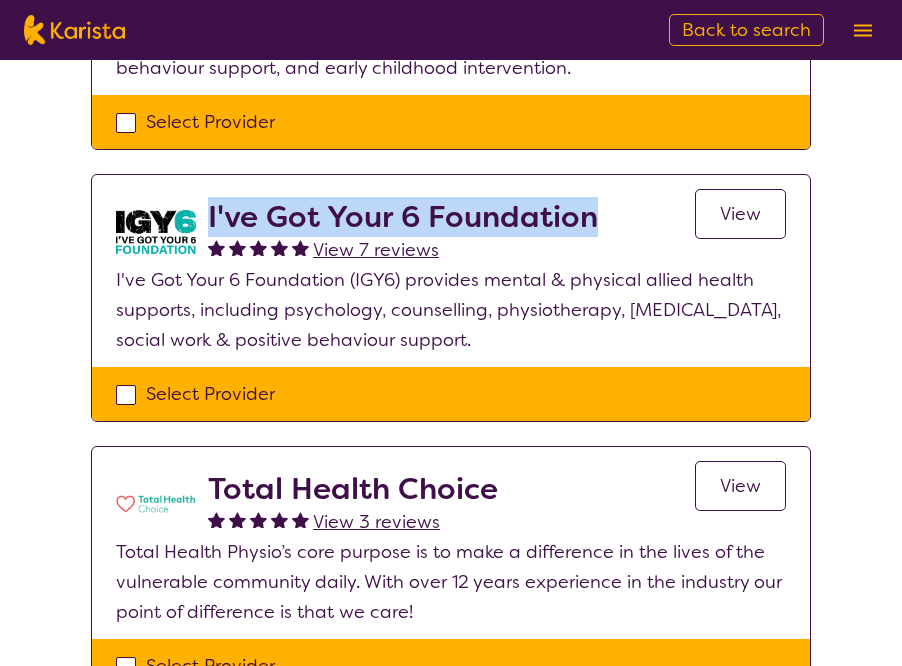 drag, startPoint x: 208, startPoint y: 204, endPoint x: 608, endPoint y: 212, distance: 400.08 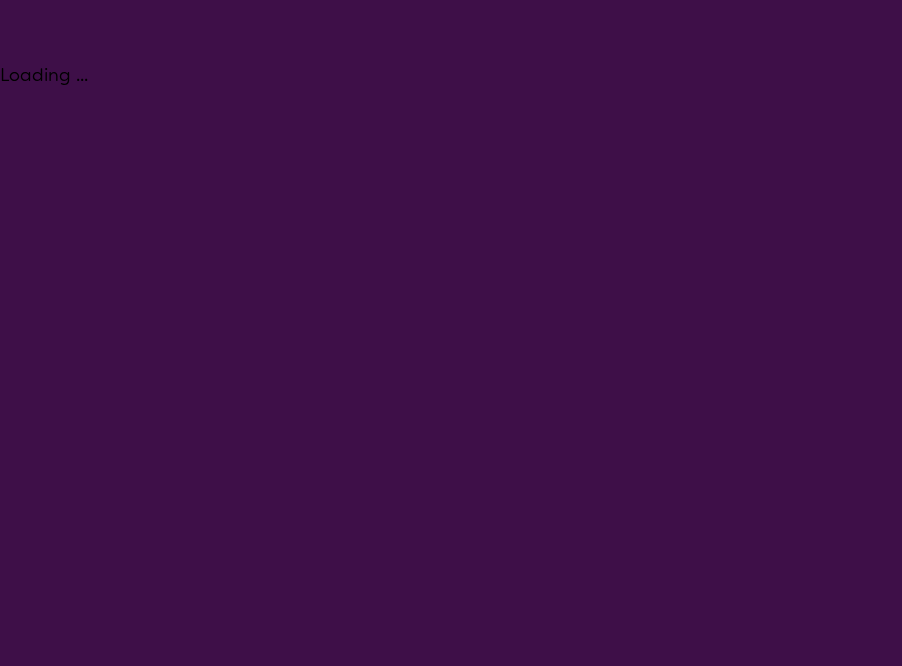 select on "[MEDICAL_DATA]" 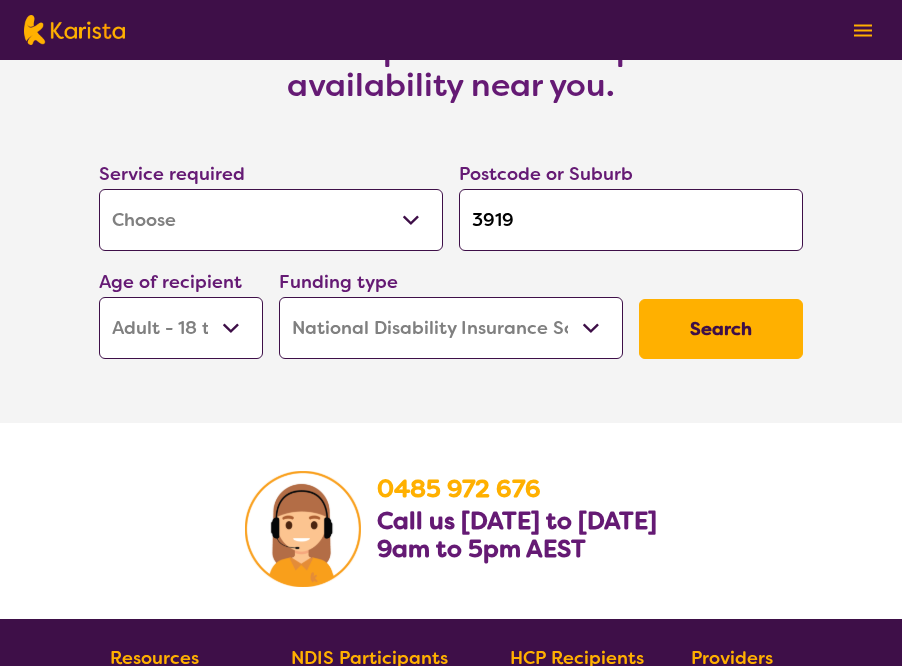 scroll, scrollTop: 2912, scrollLeft: 0, axis: vertical 